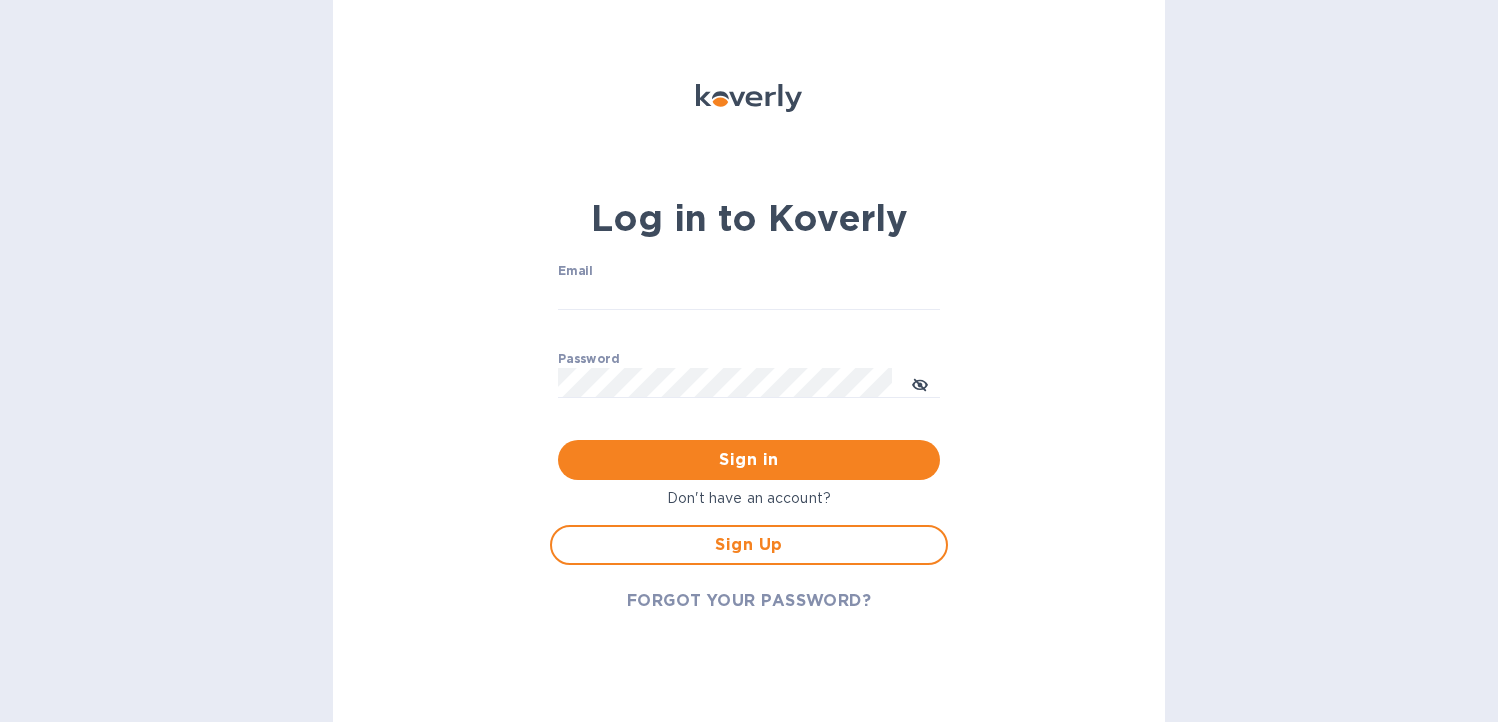 scroll, scrollTop: 0, scrollLeft: 0, axis: both 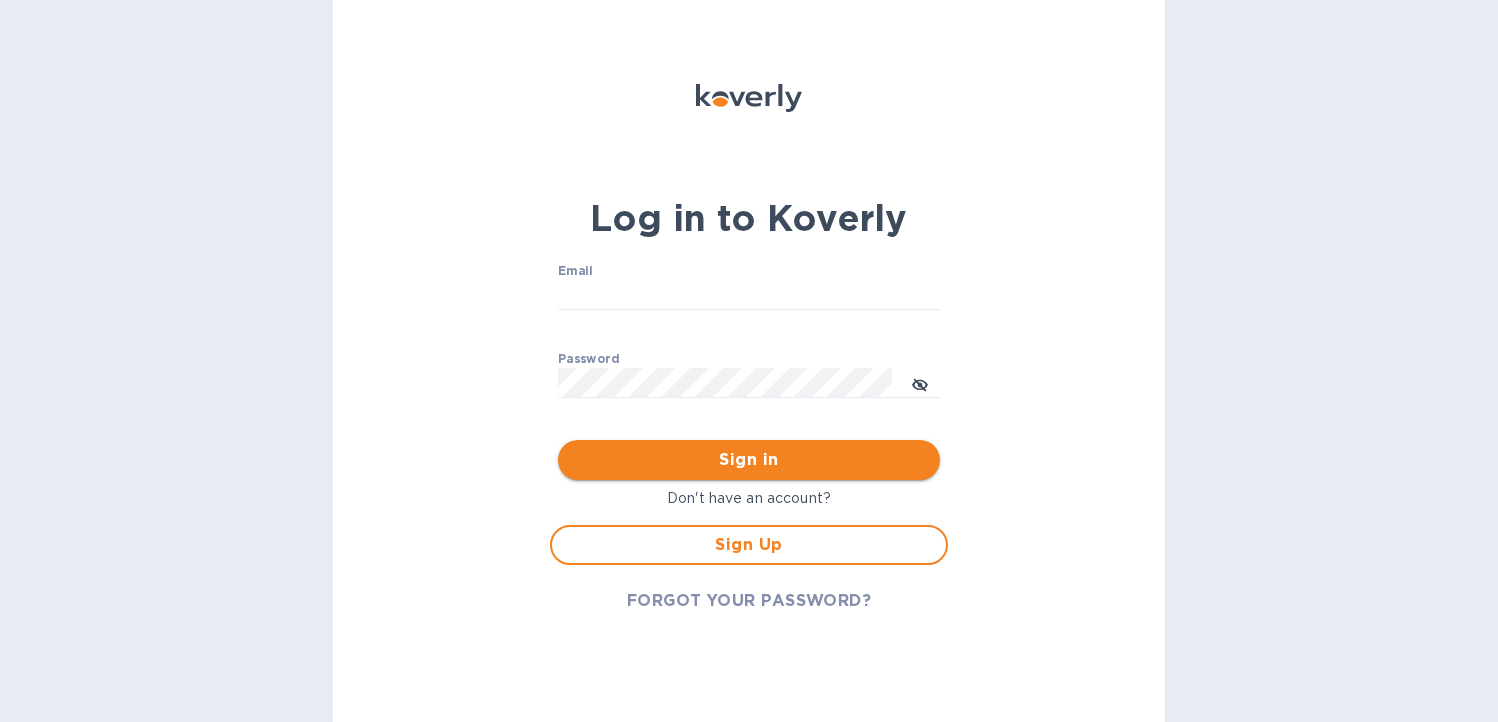 type on "[EMAIL]" 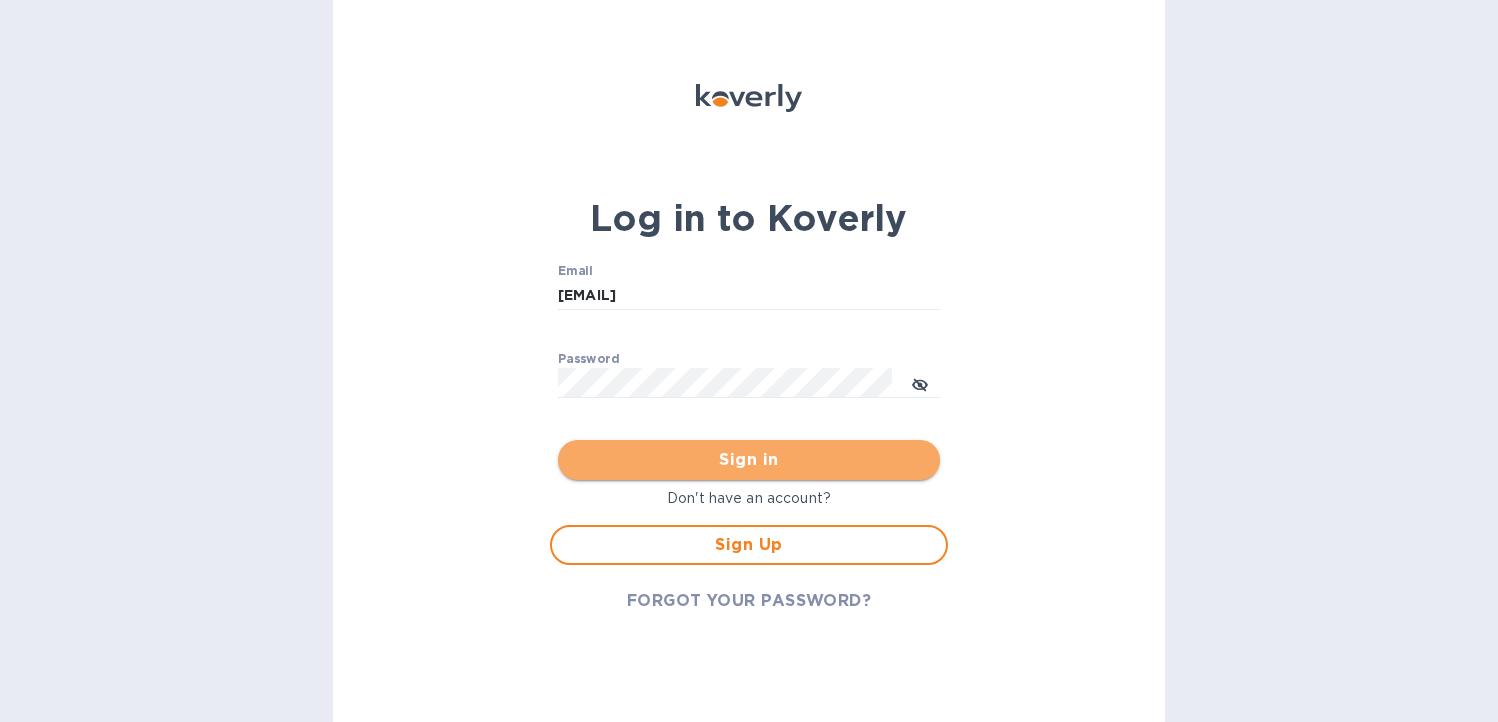 click on "Sign in" at bounding box center (749, 460) 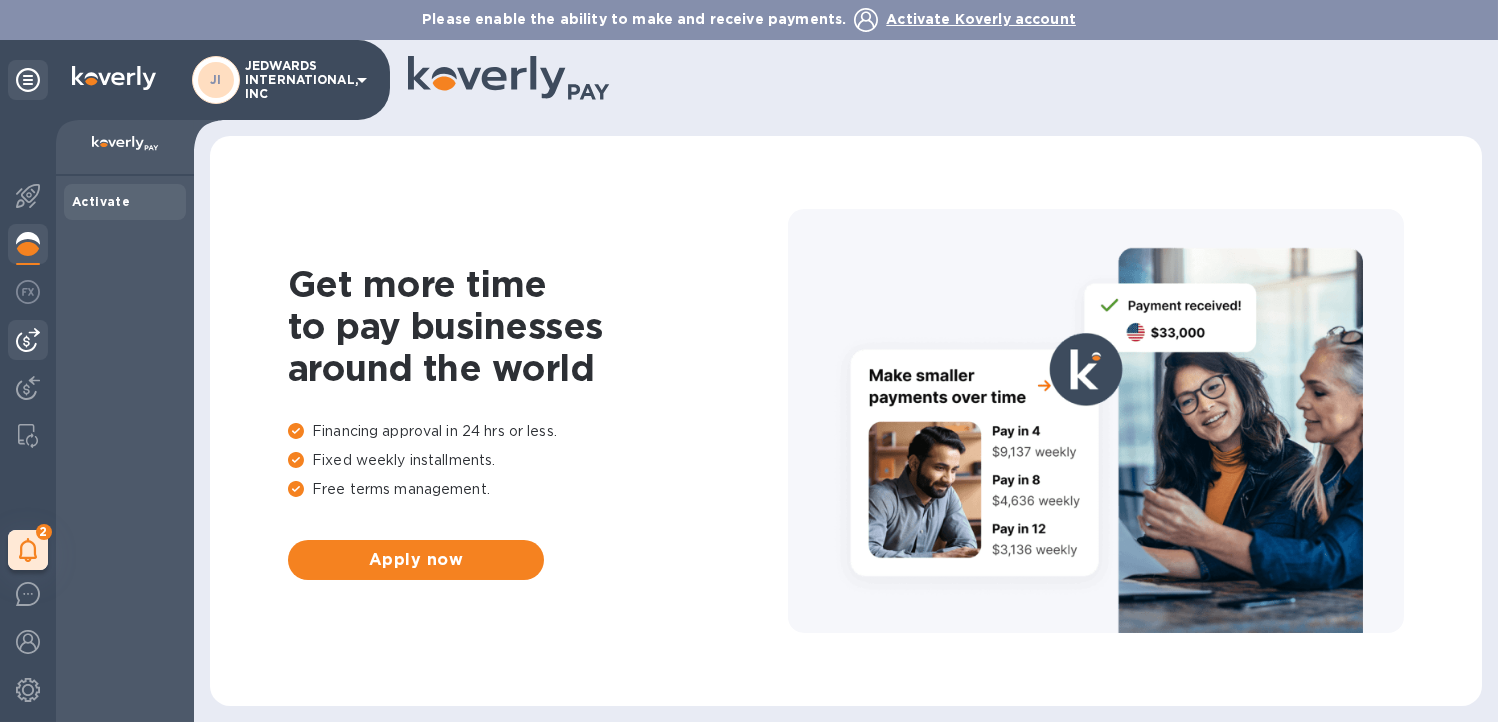 click at bounding box center [28, 340] 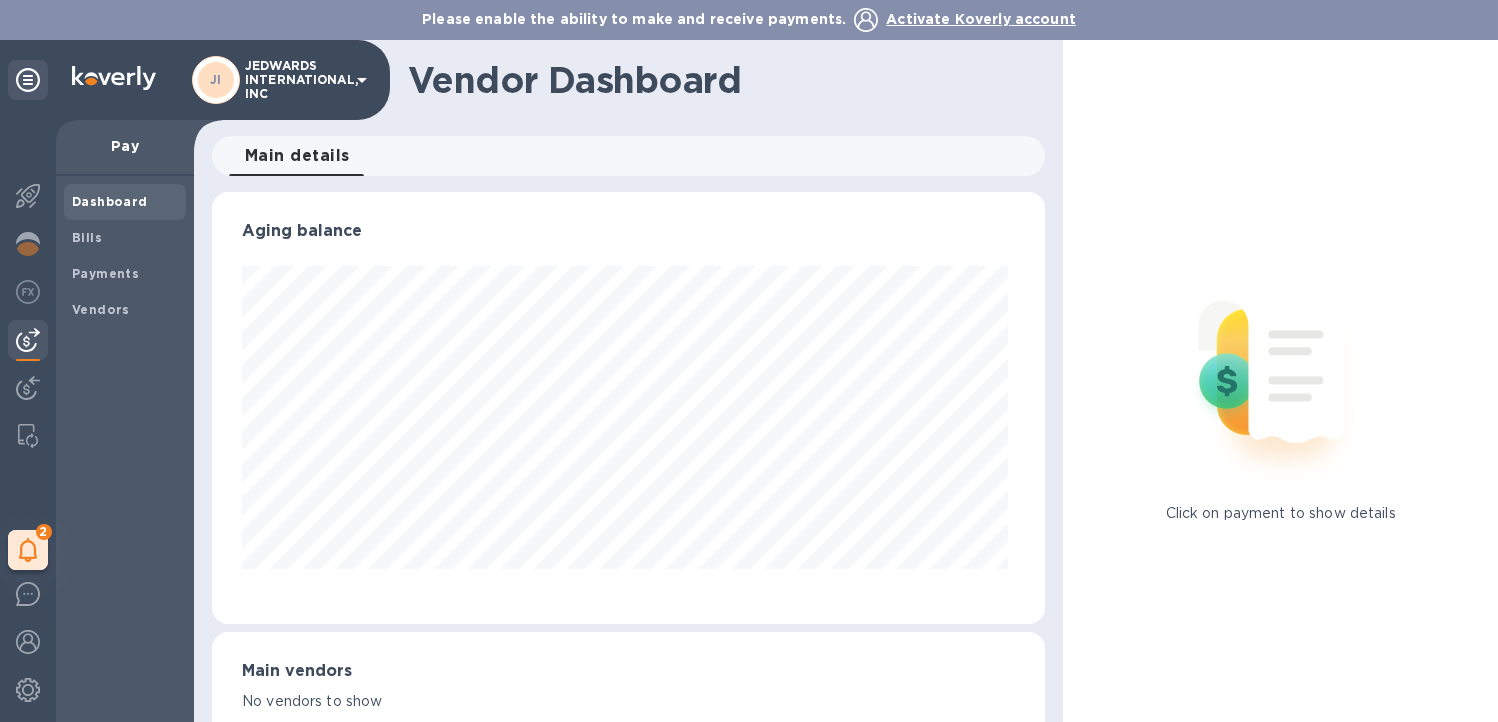 scroll, scrollTop: 999567, scrollLeft: 999174, axis: both 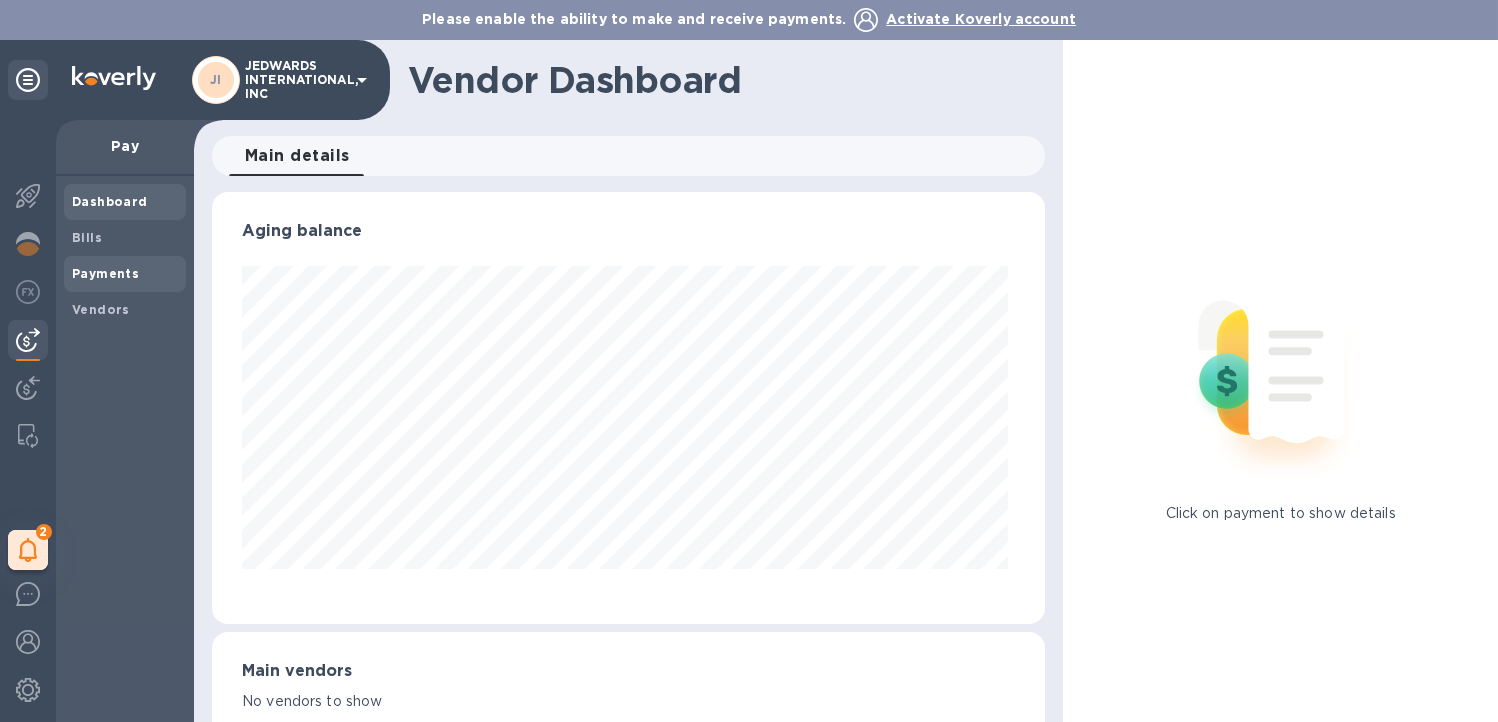 click on "Payments" at bounding box center (105, 274) 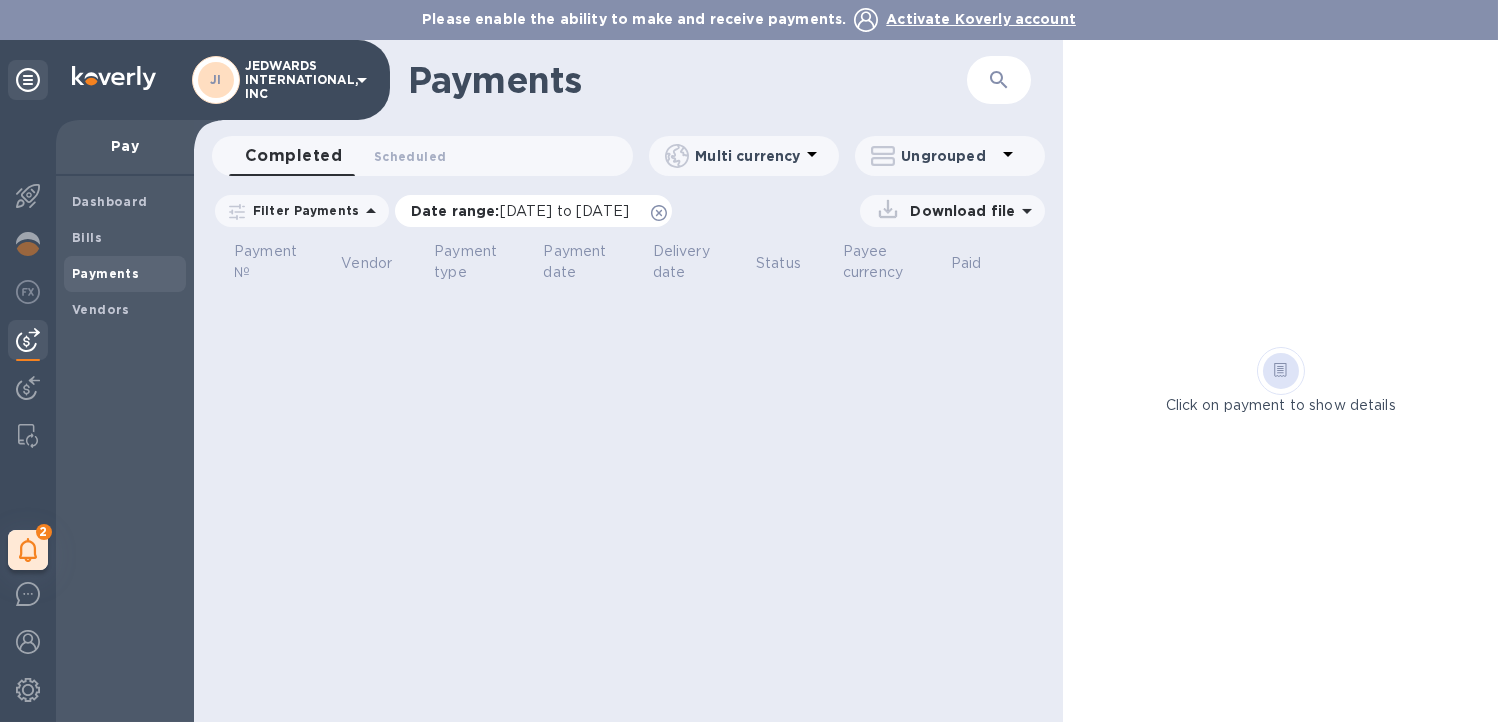 click 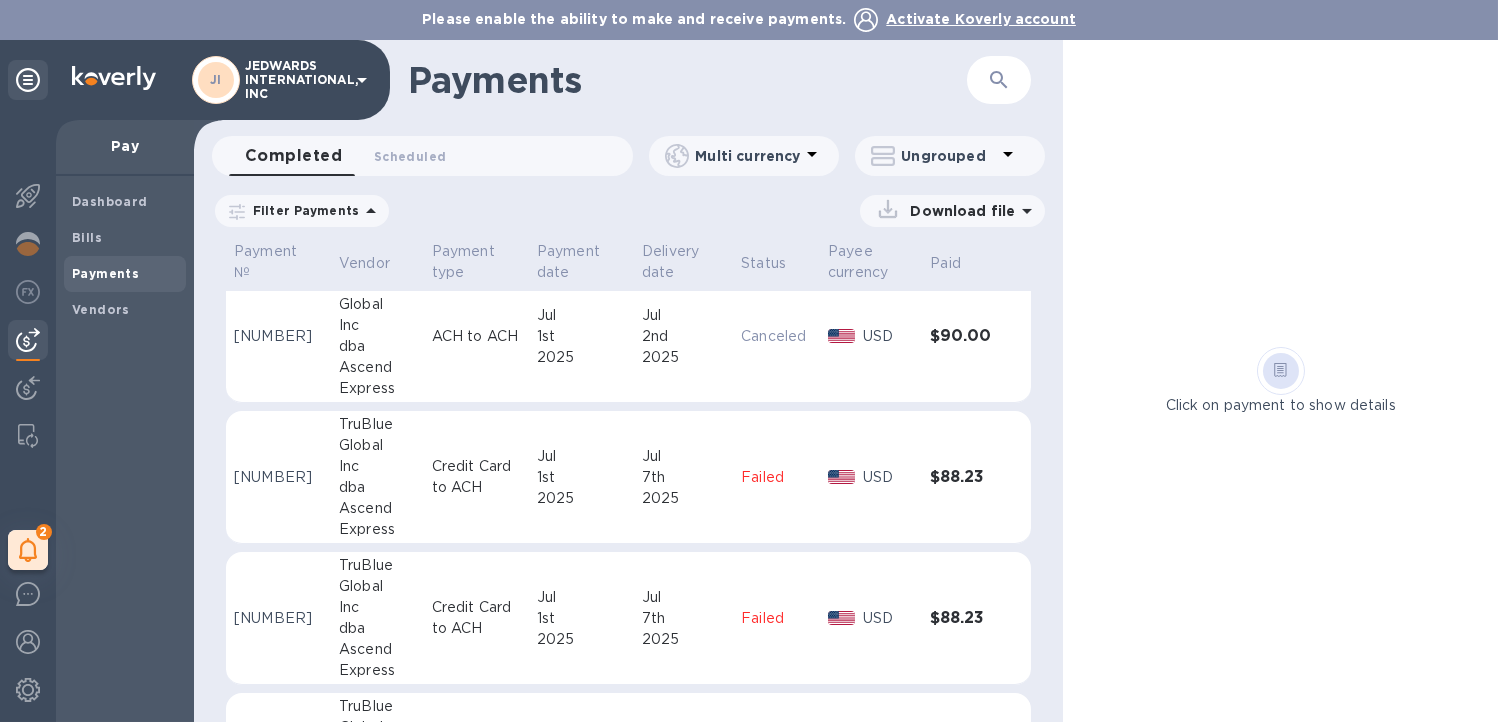 scroll, scrollTop: 0, scrollLeft: 0, axis: both 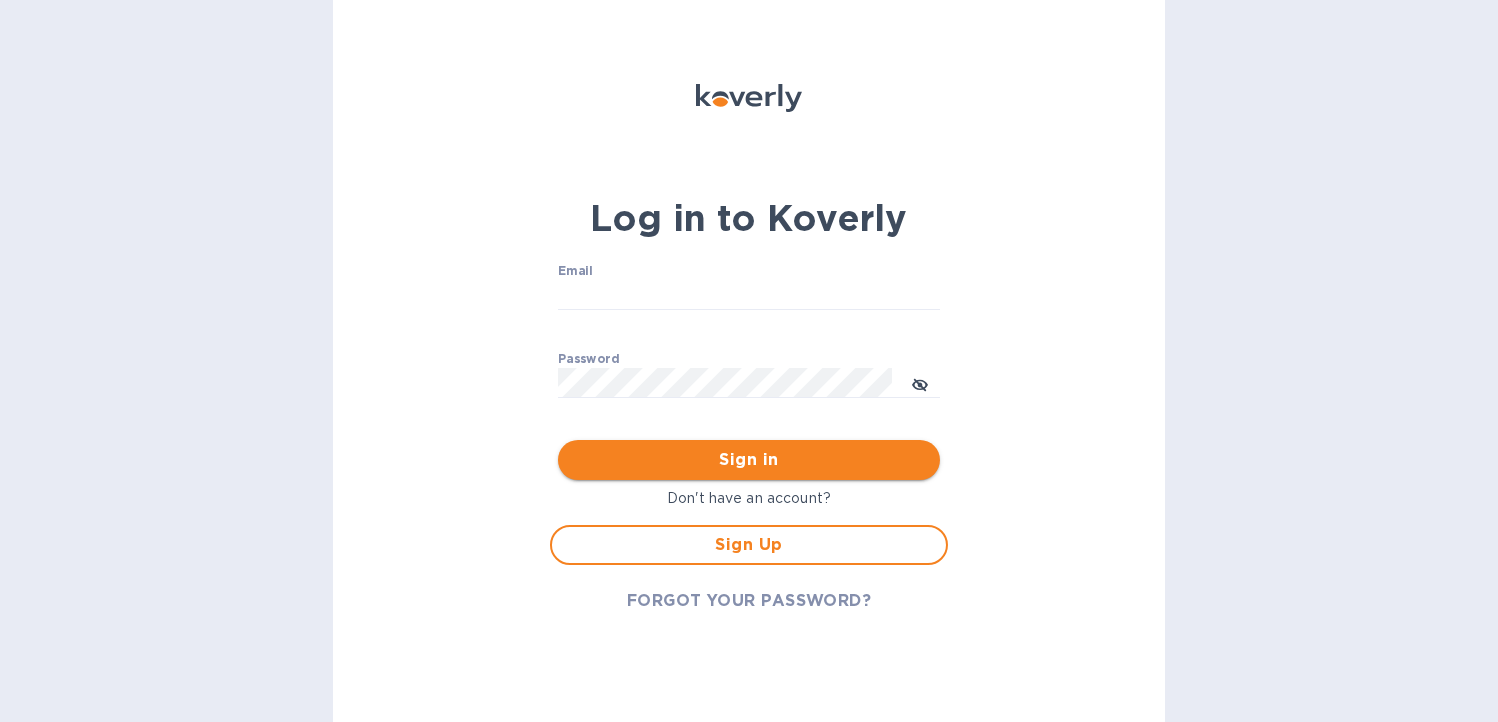 type on "[EMAIL]" 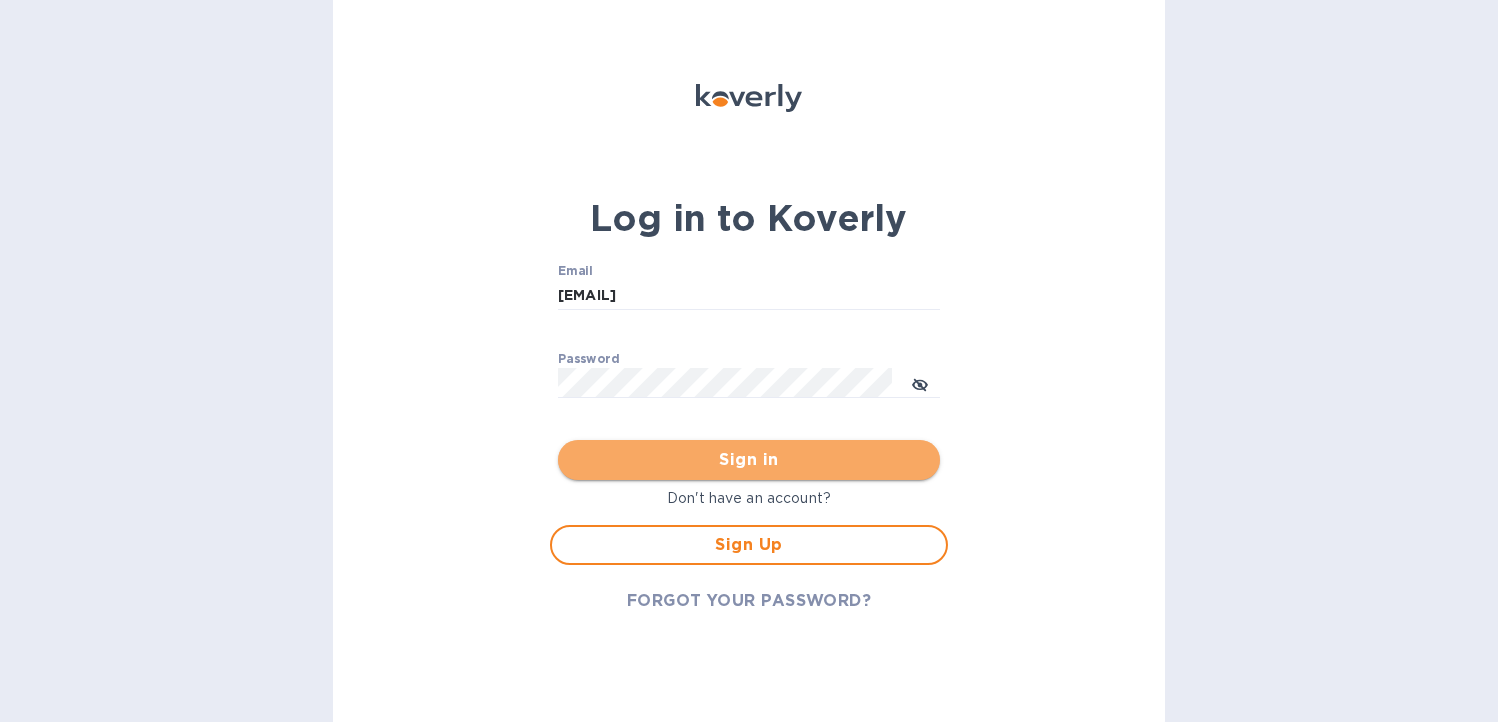 click on "Sign in" at bounding box center (749, 460) 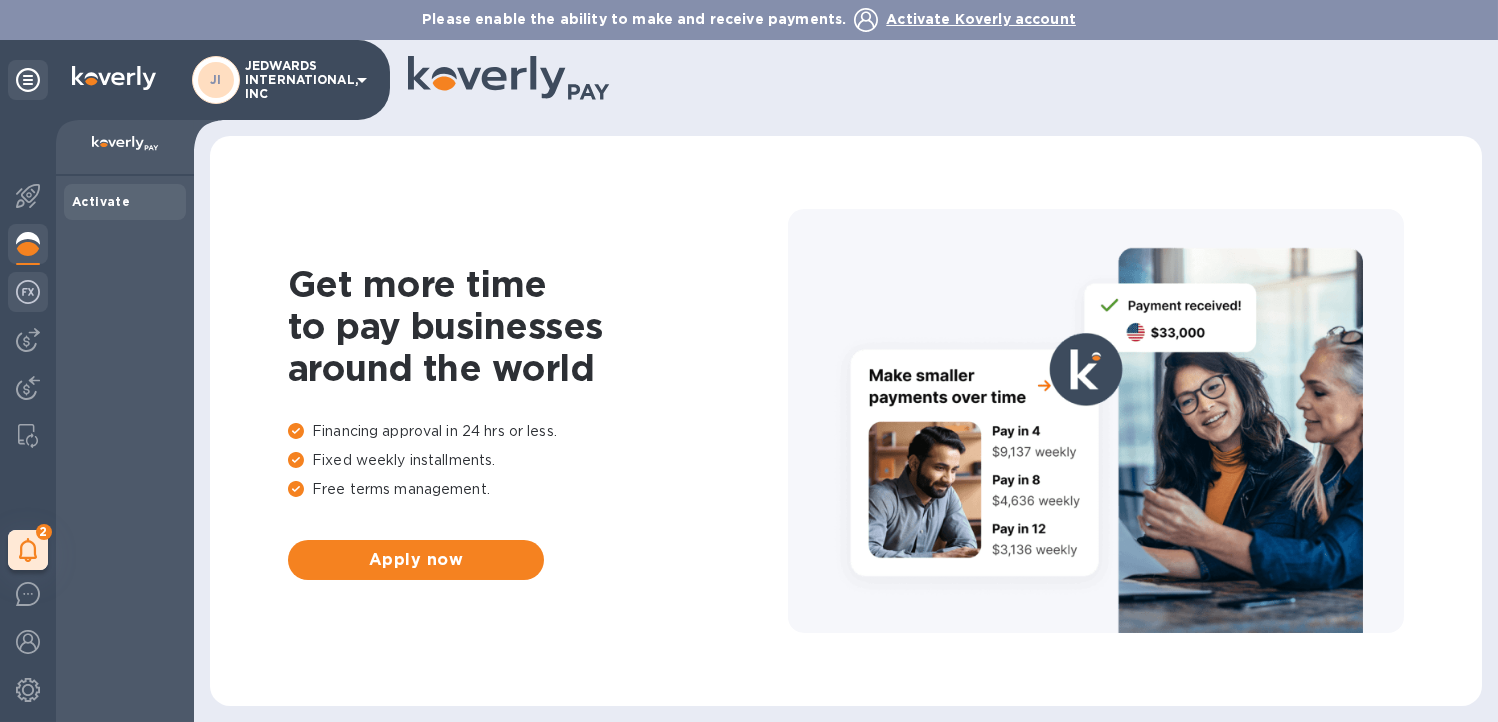 click at bounding box center (28, 292) 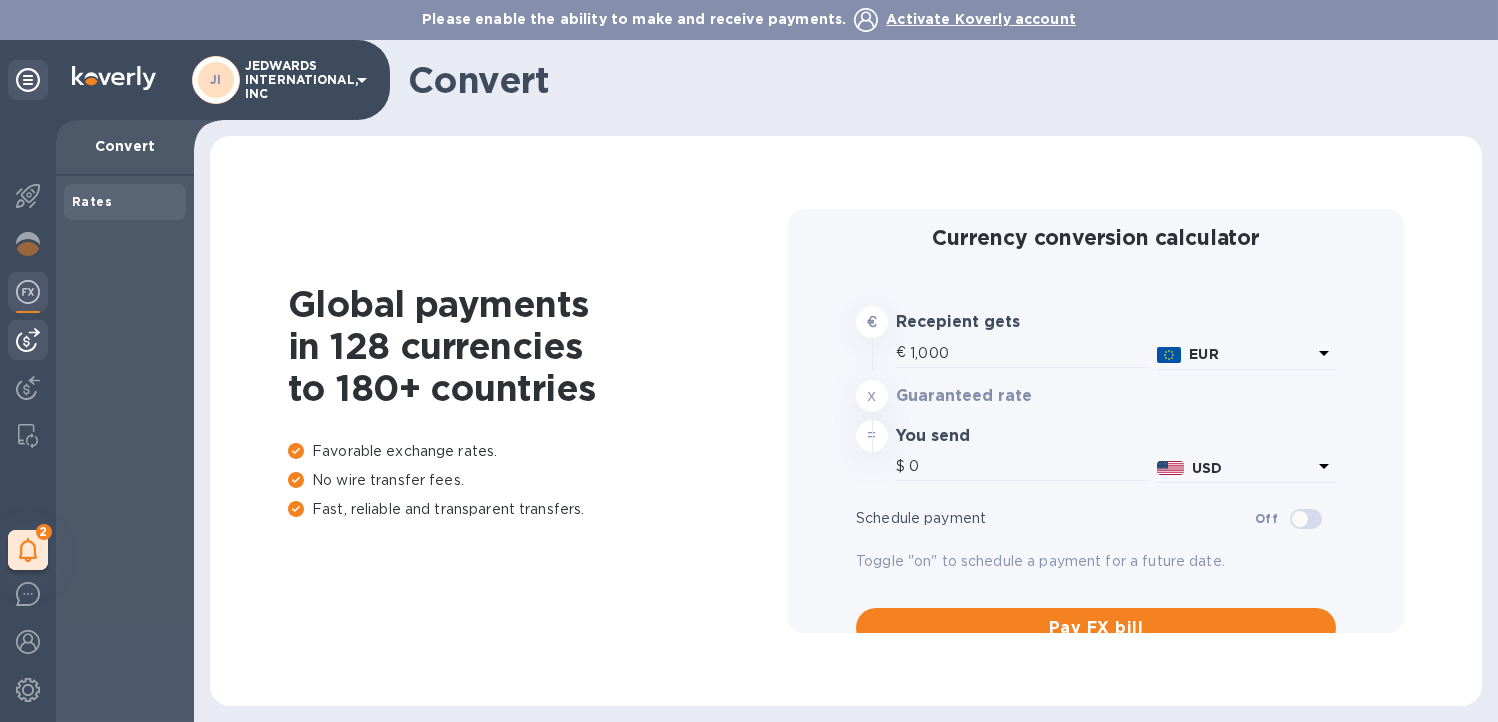 type on "1,163.99" 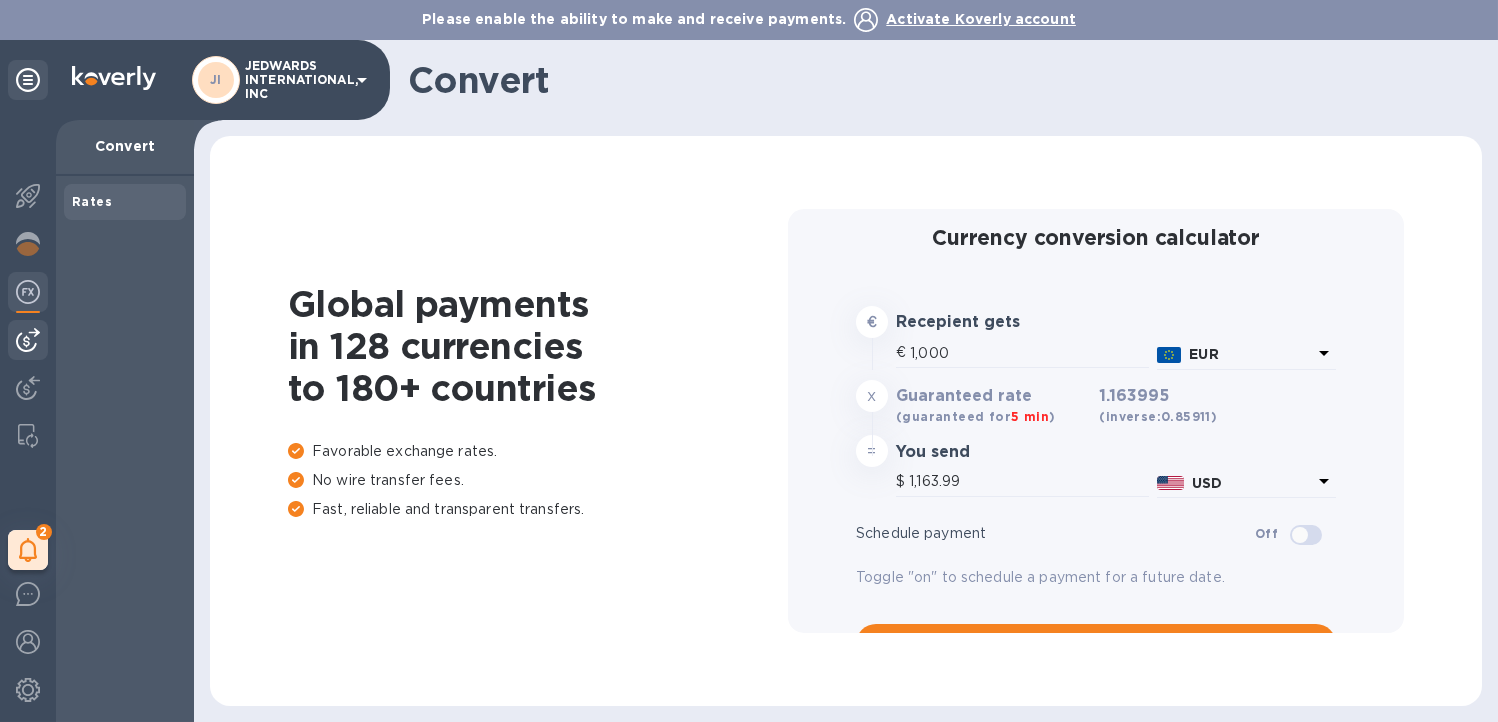click at bounding box center (28, 340) 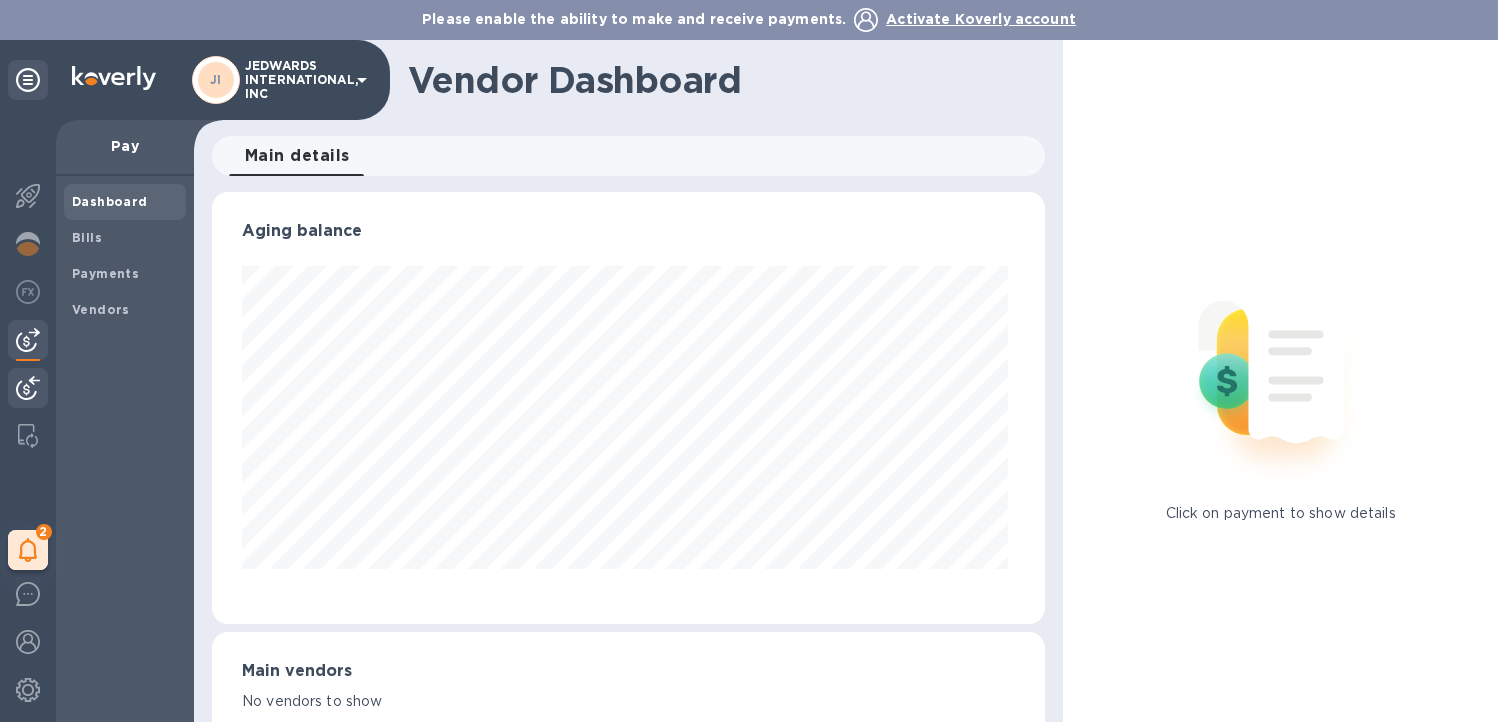 scroll, scrollTop: 999567, scrollLeft: 999174, axis: both 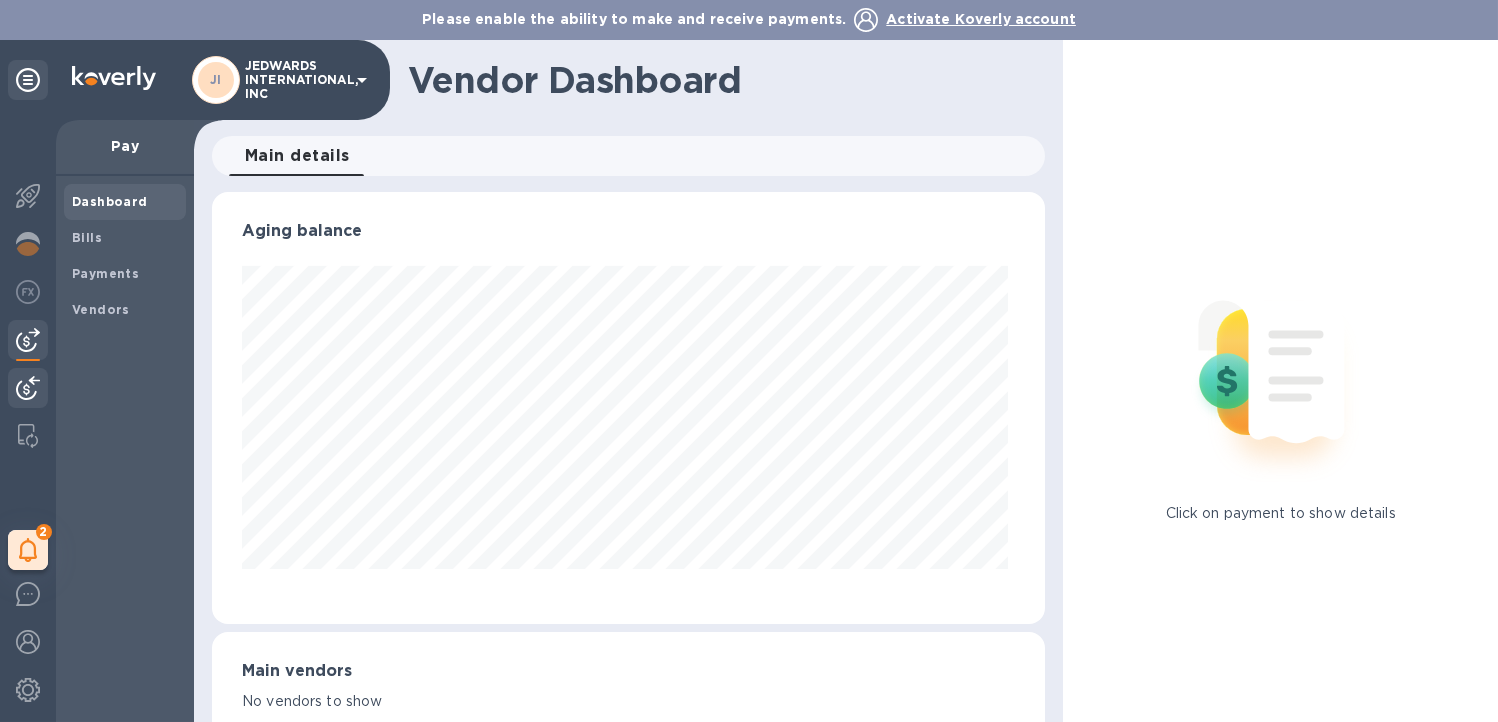 click at bounding box center (28, 388) 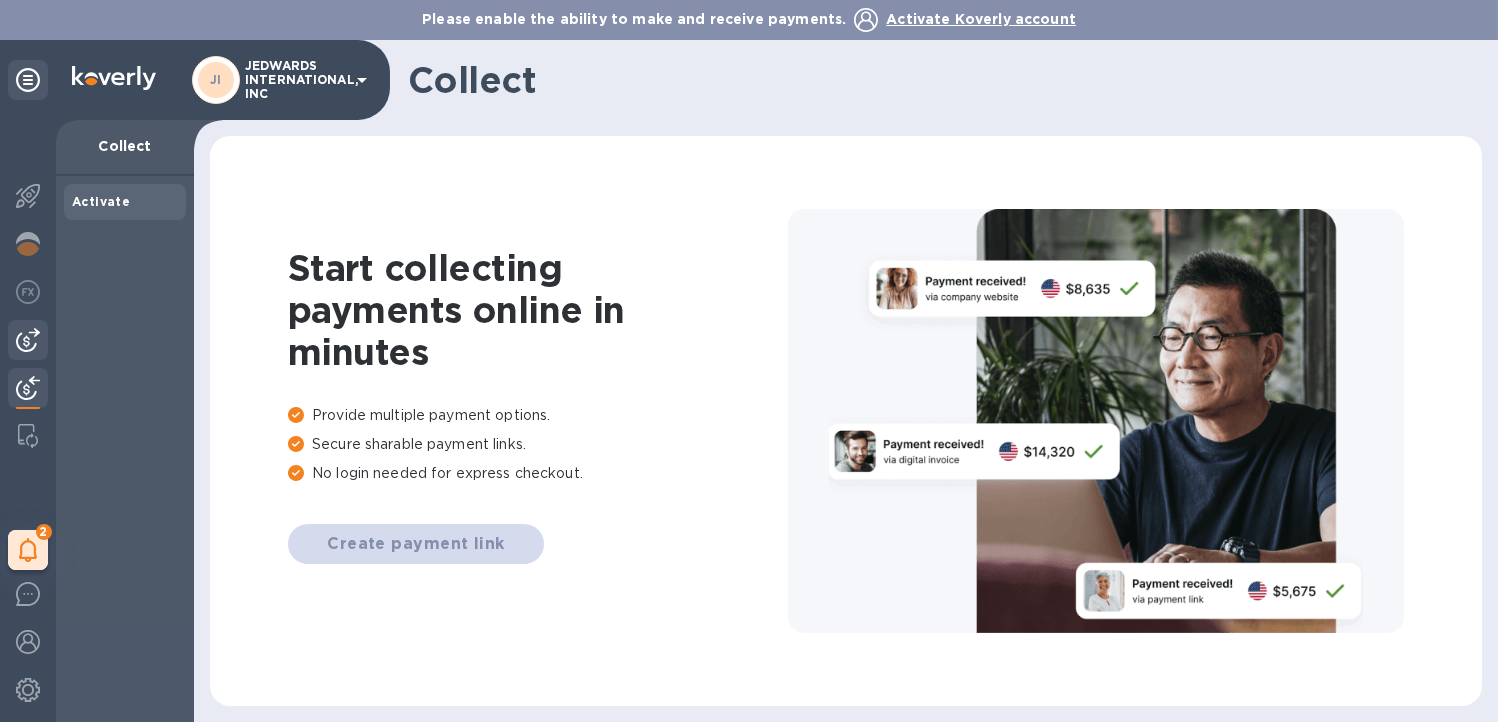 click at bounding box center (28, 340) 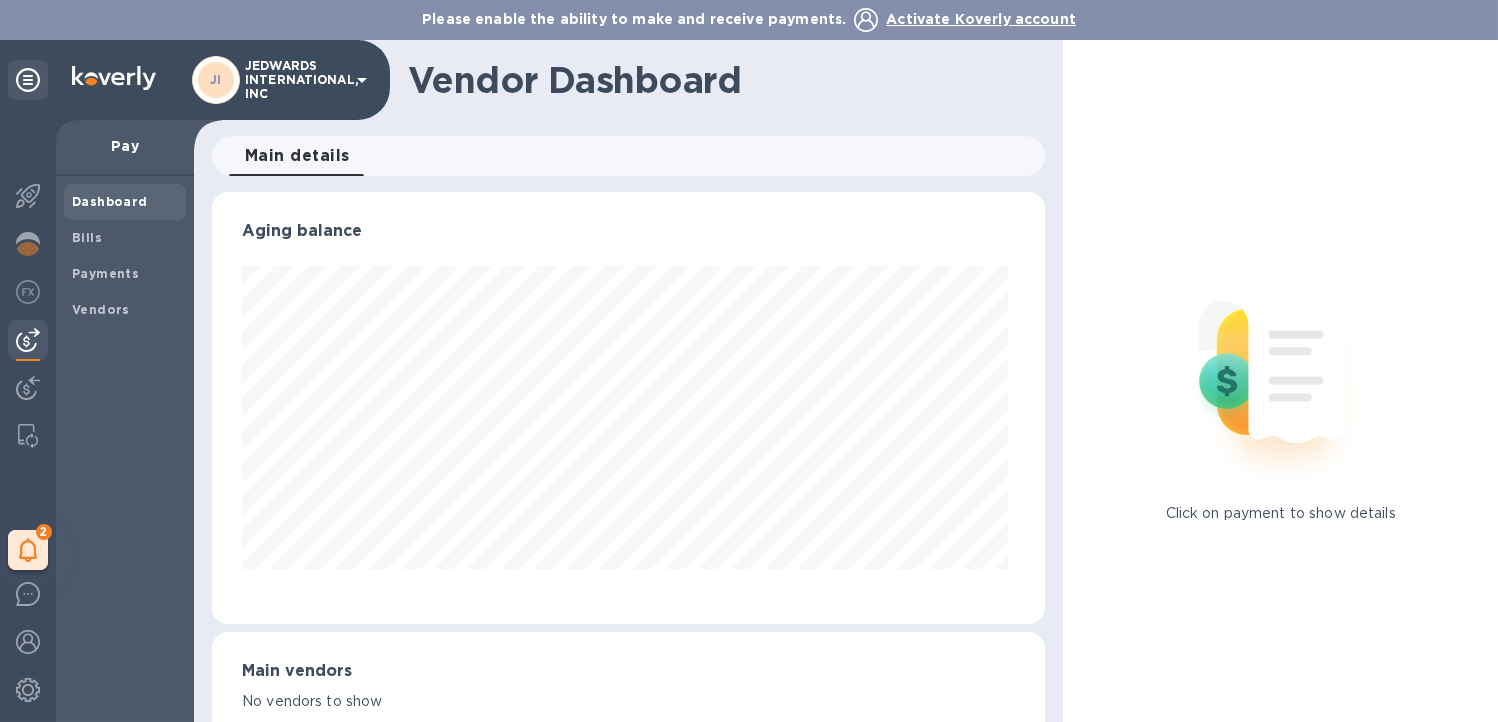 scroll, scrollTop: 999567, scrollLeft: 999174, axis: both 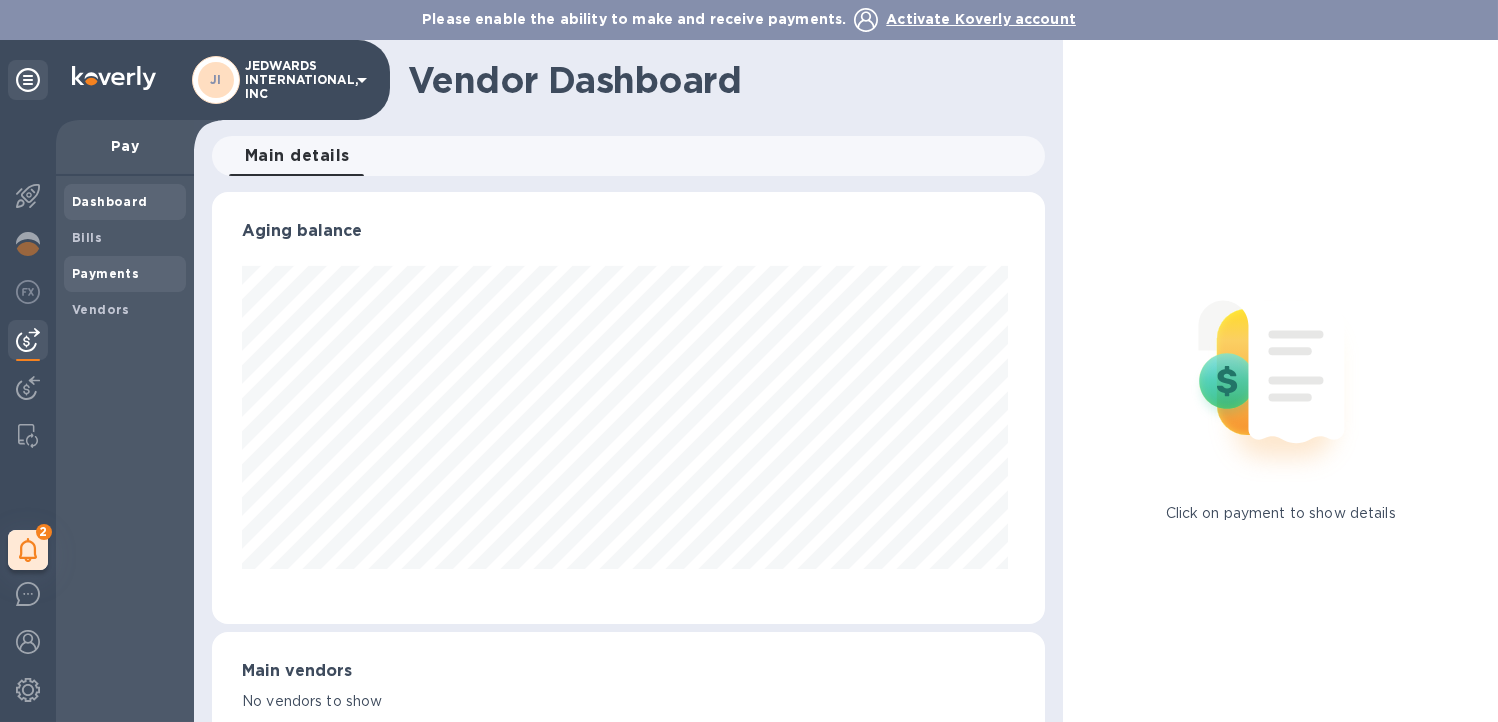 click on "Payments" at bounding box center (105, 273) 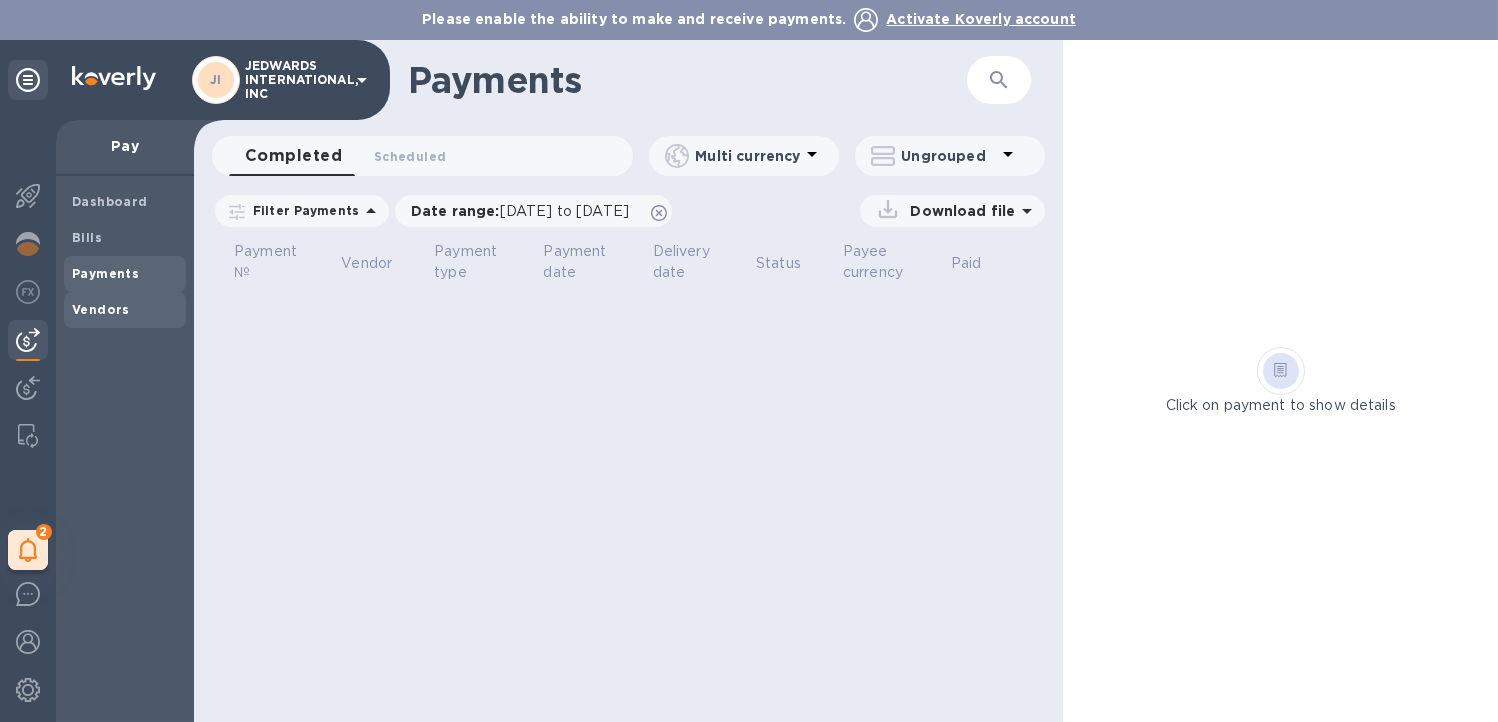 click on "Vendors" at bounding box center [125, 310] 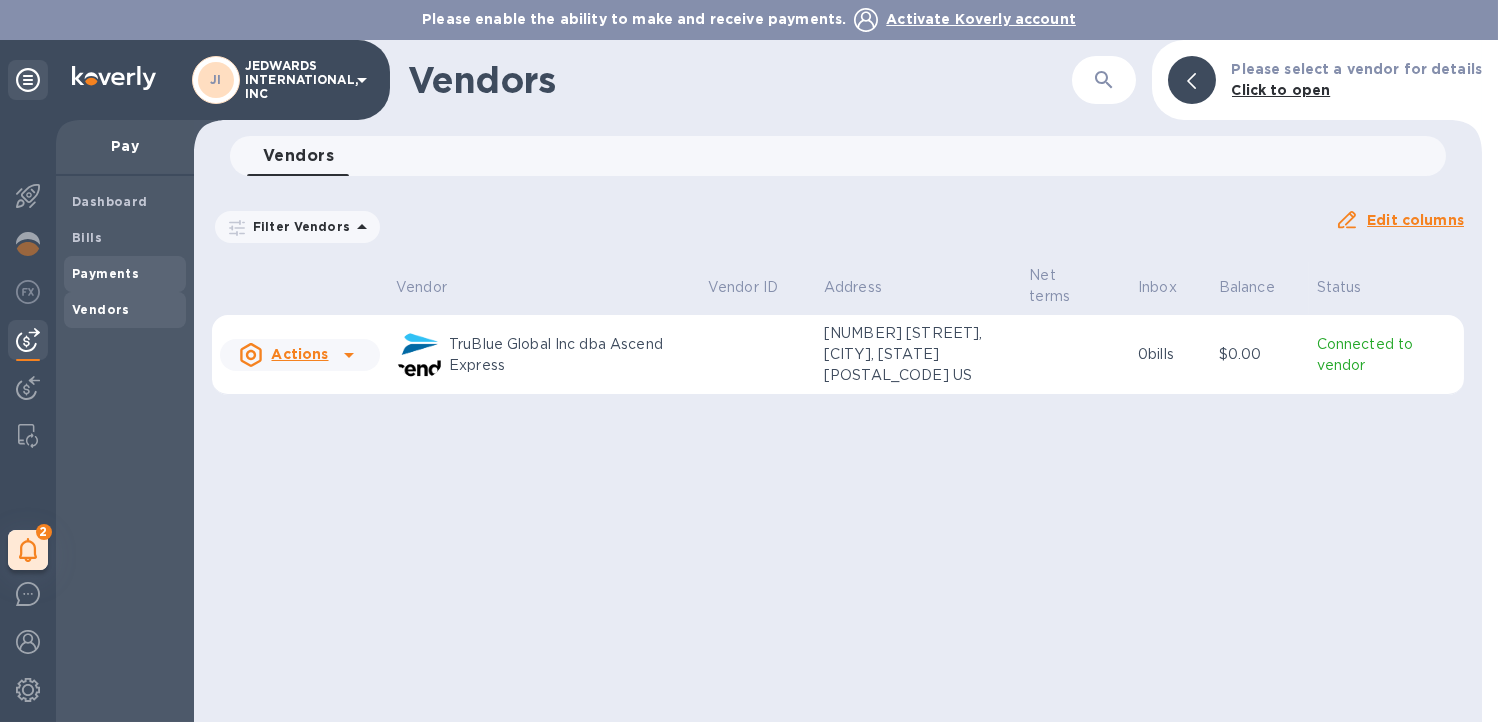 click on "Payments" at bounding box center (105, 273) 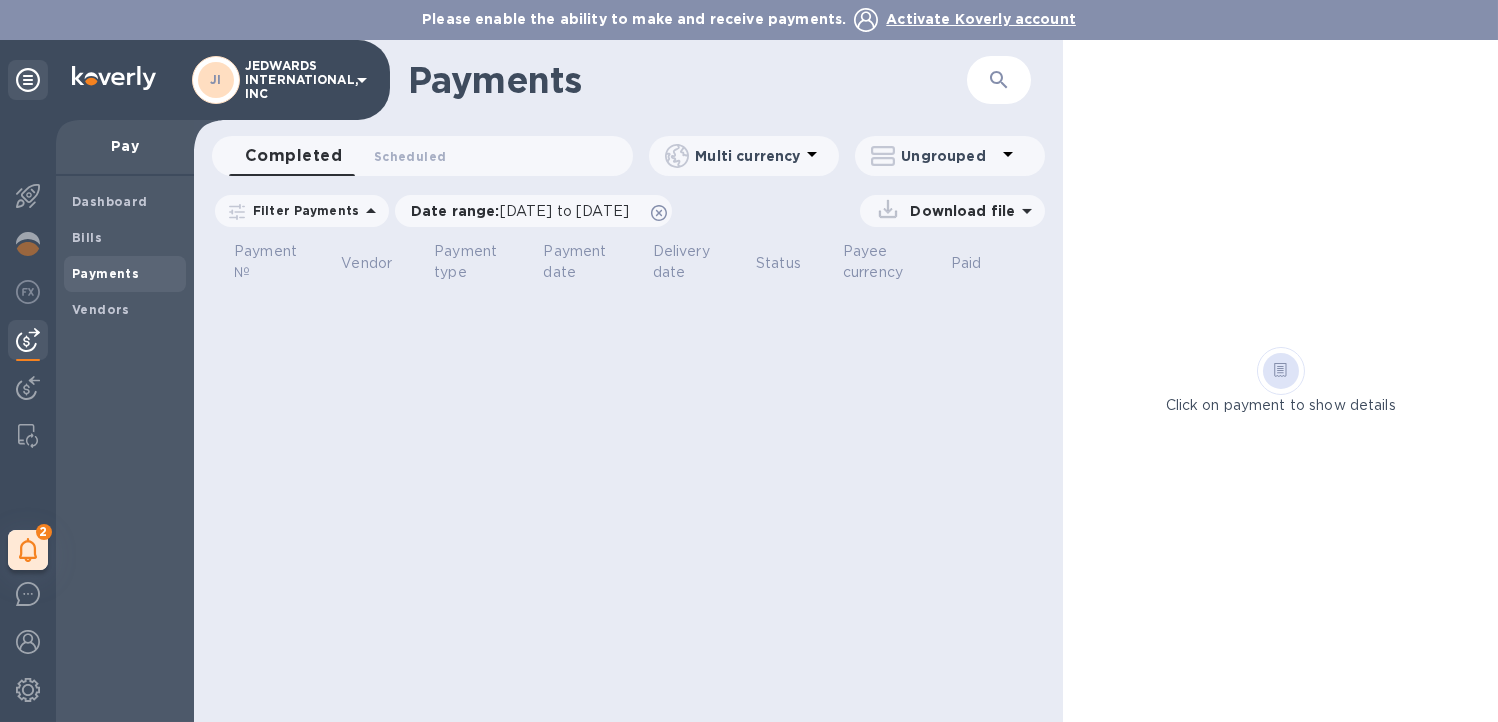 click on "Completed 0 Scheduled 0" at bounding box center (431, 156) 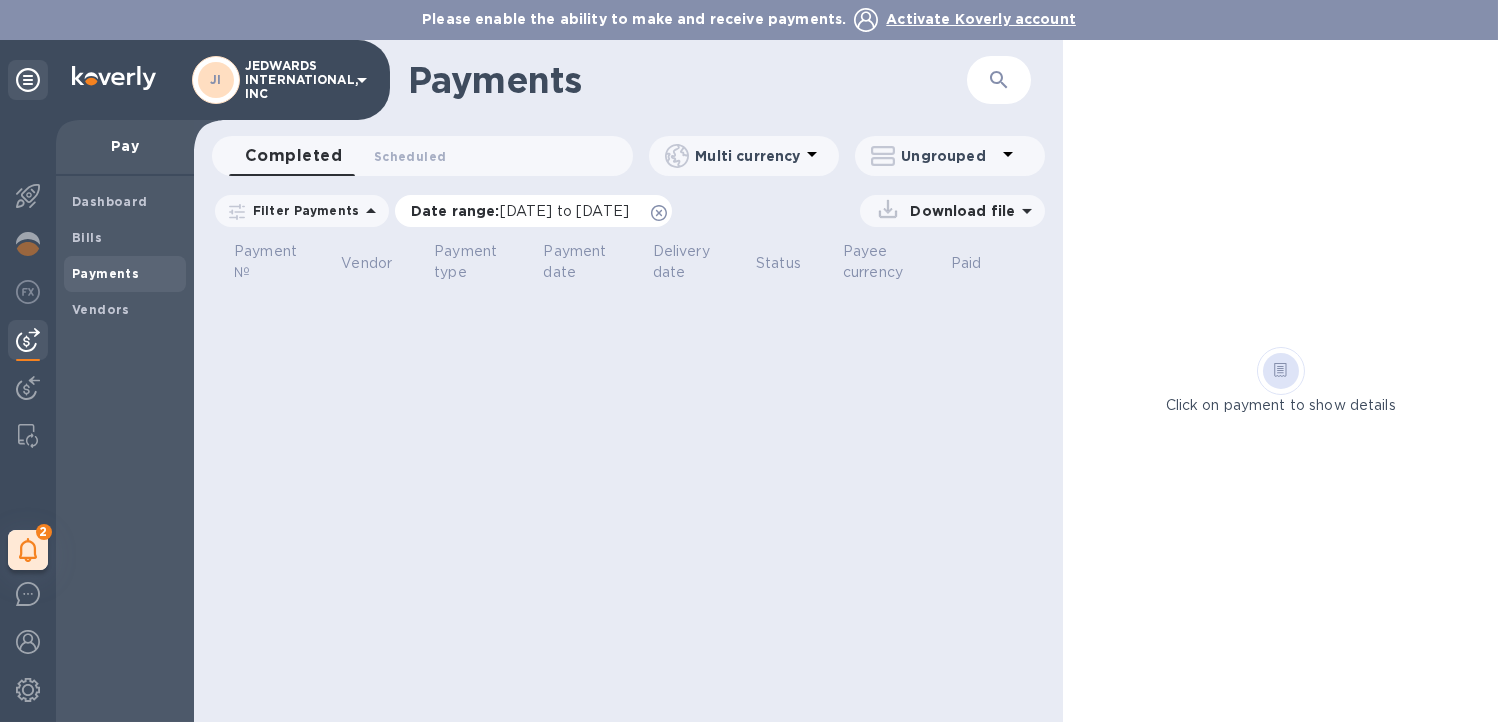 click 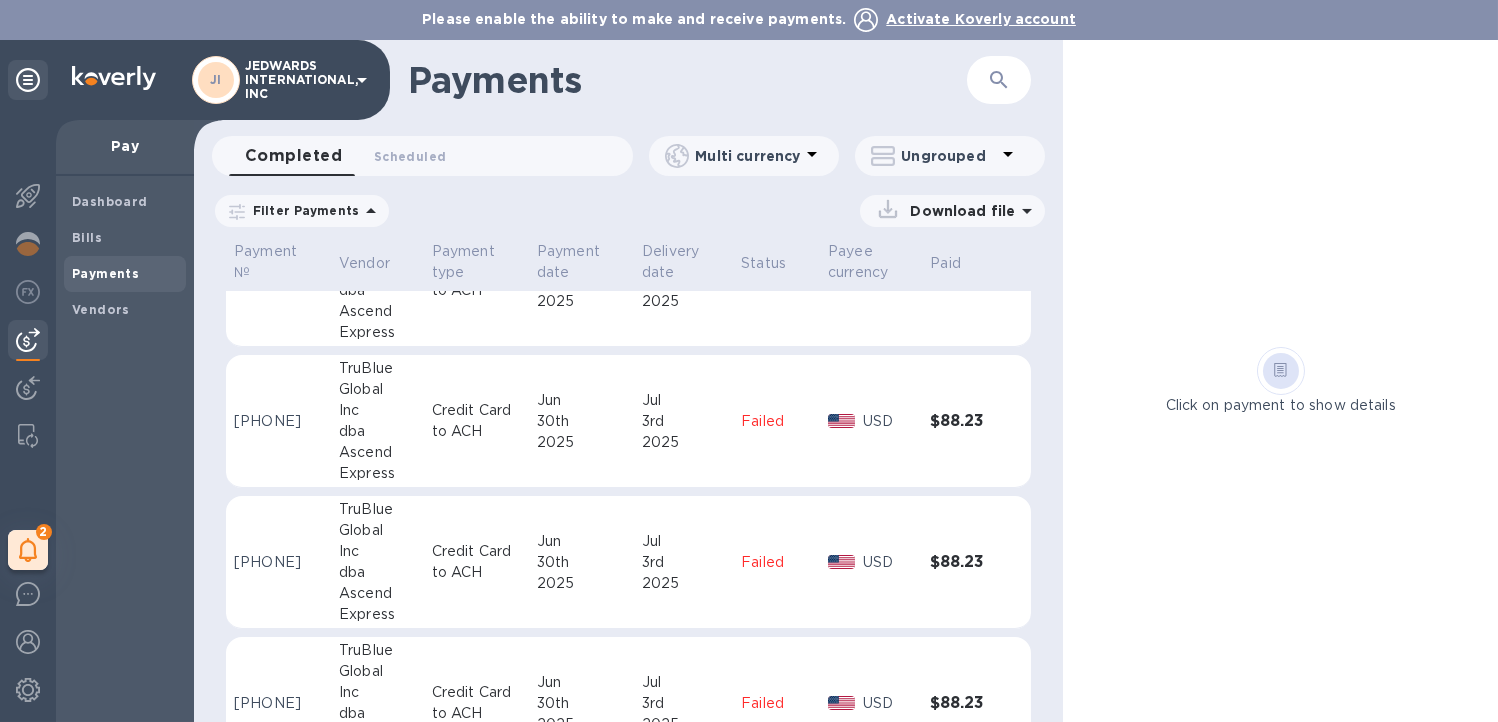 scroll, scrollTop: 563, scrollLeft: 0, axis: vertical 